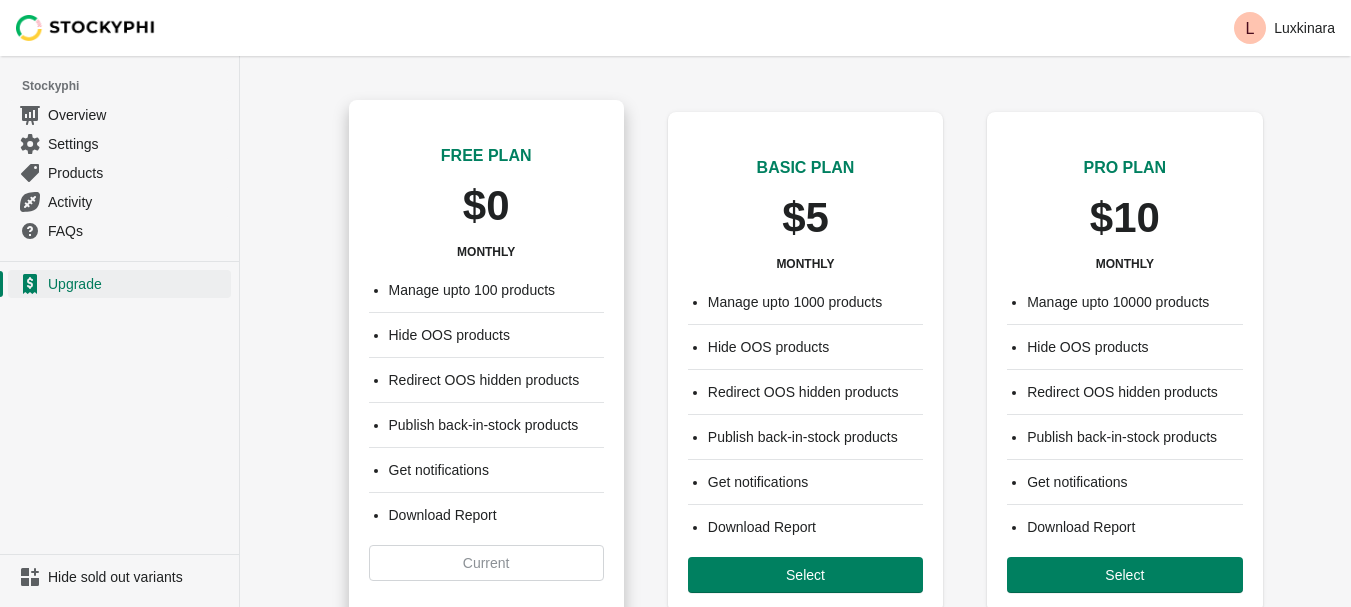 scroll, scrollTop: 0, scrollLeft: 0, axis: both 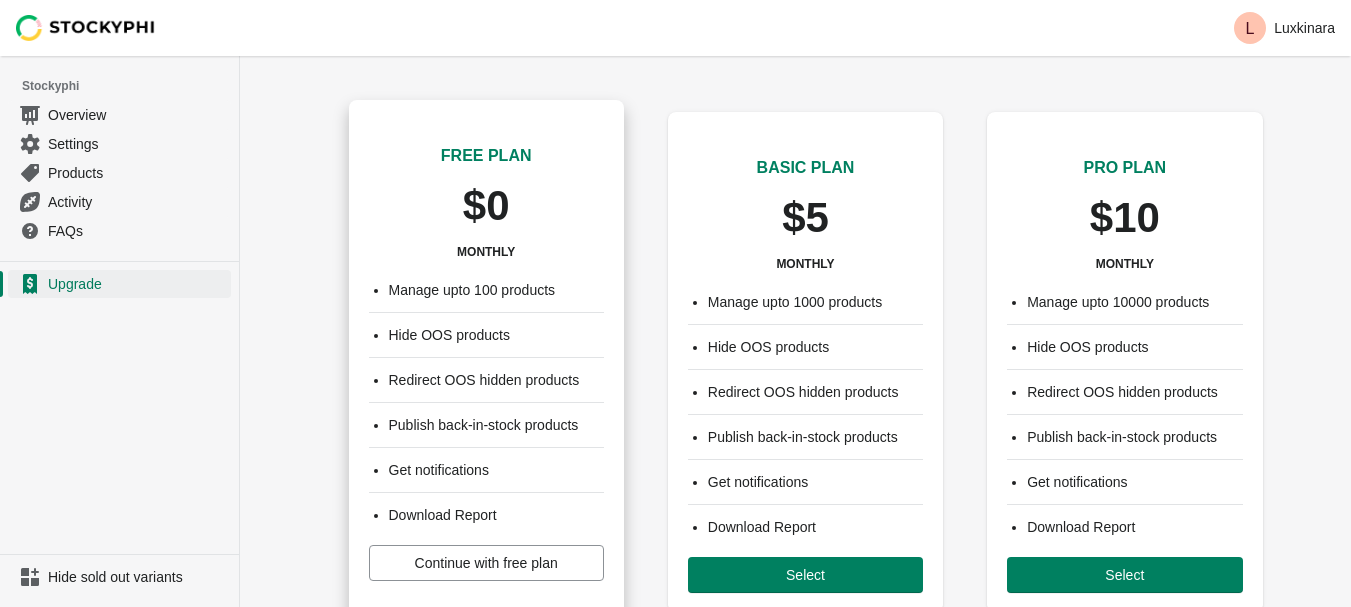 click on "$0" at bounding box center [486, 206] 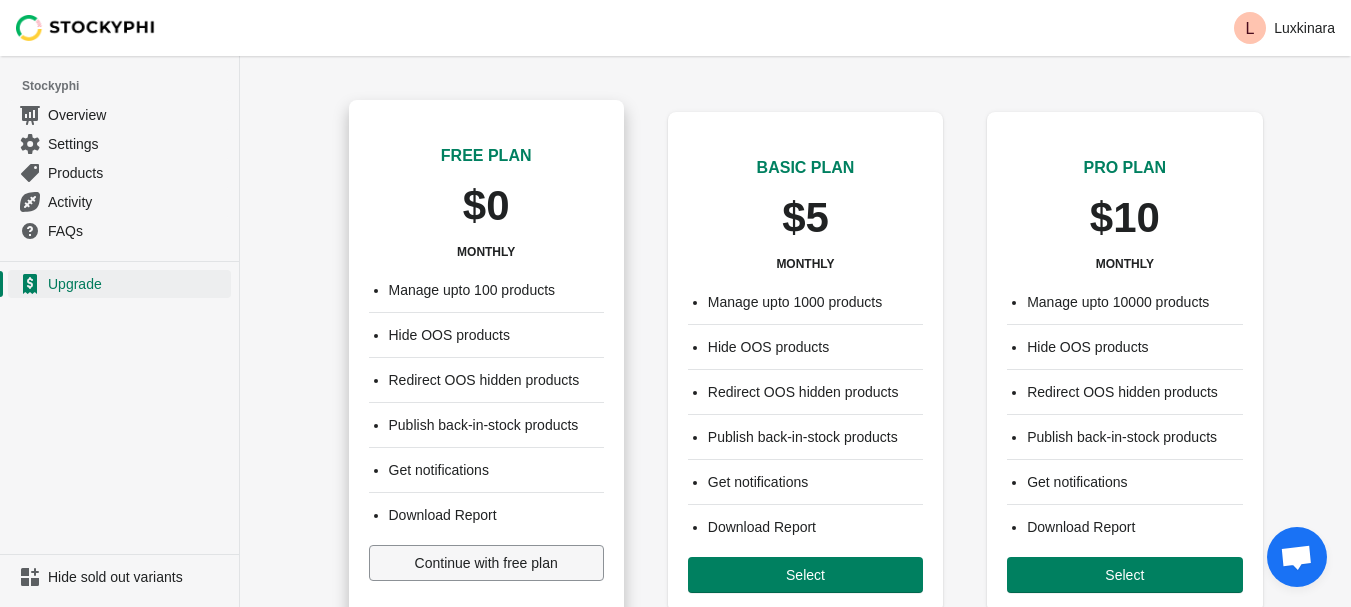 click on "Continue with free plan" at bounding box center (486, 563) 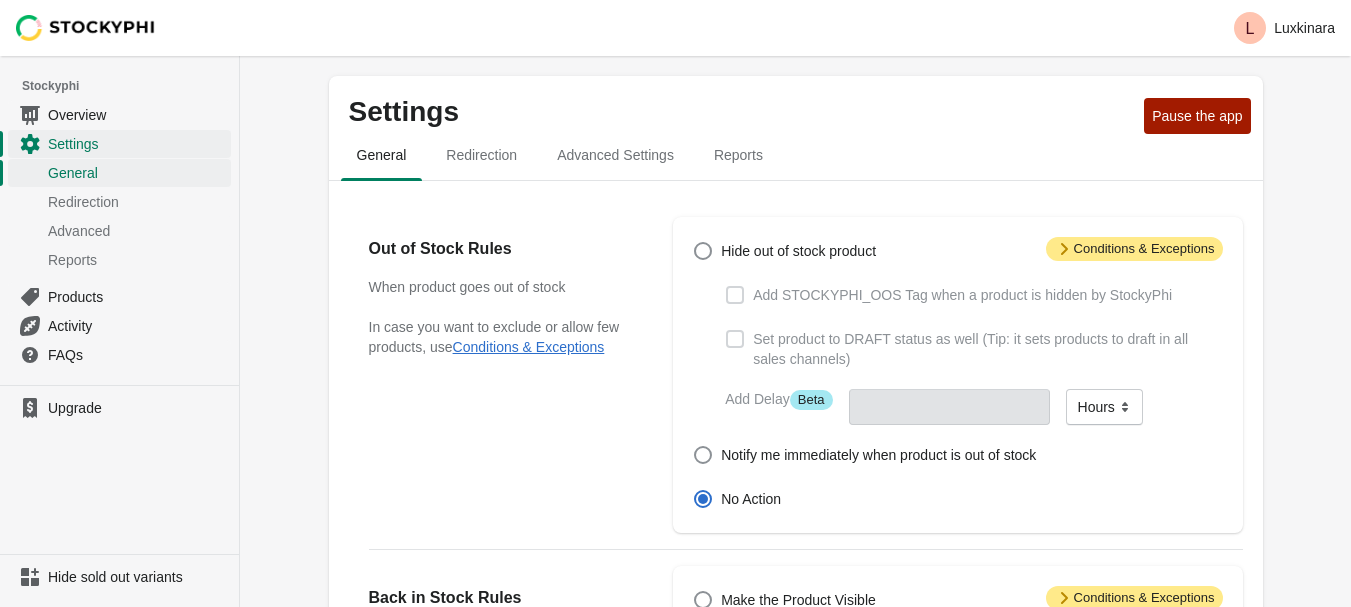 scroll, scrollTop: 0, scrollLeft: 0, axis: both 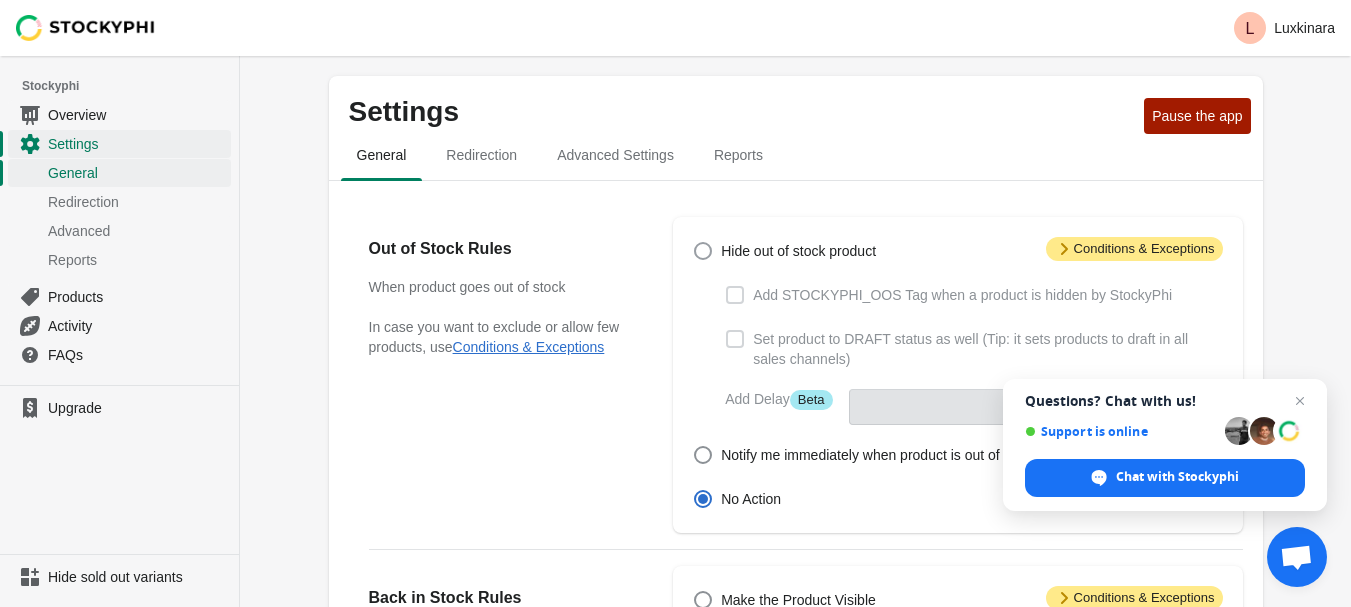 click at bounding box center [703, 251] 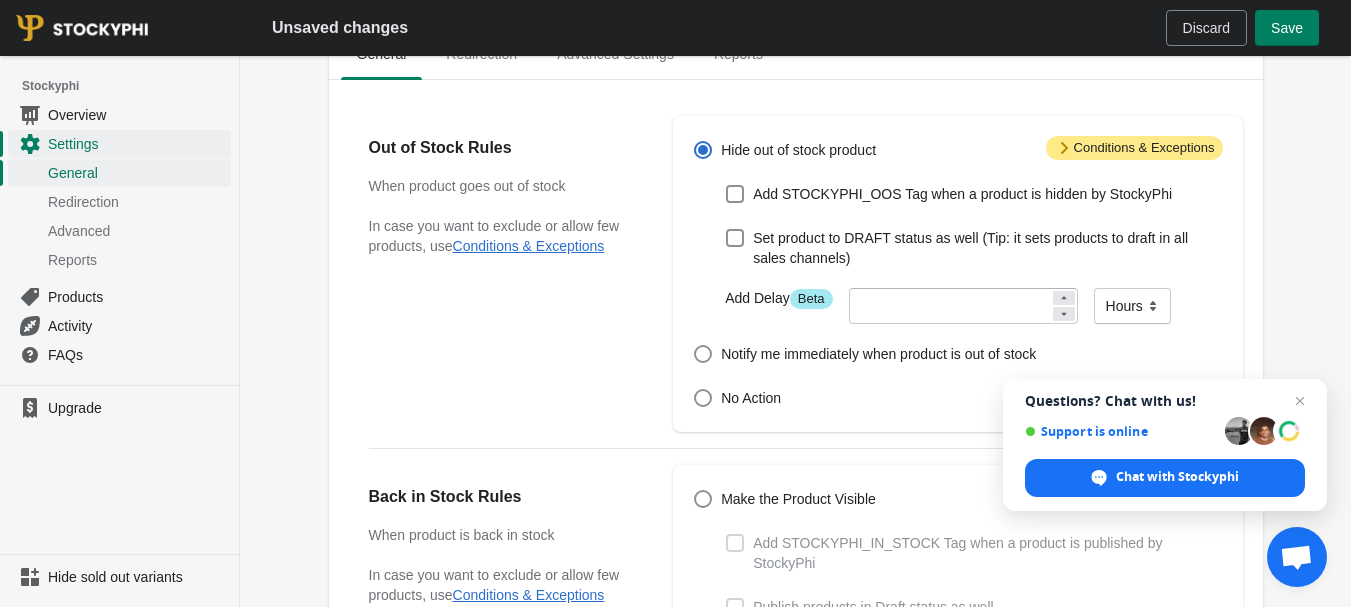 scroll, scrollTop: 111, scrollLeft: 0, axis: vertical 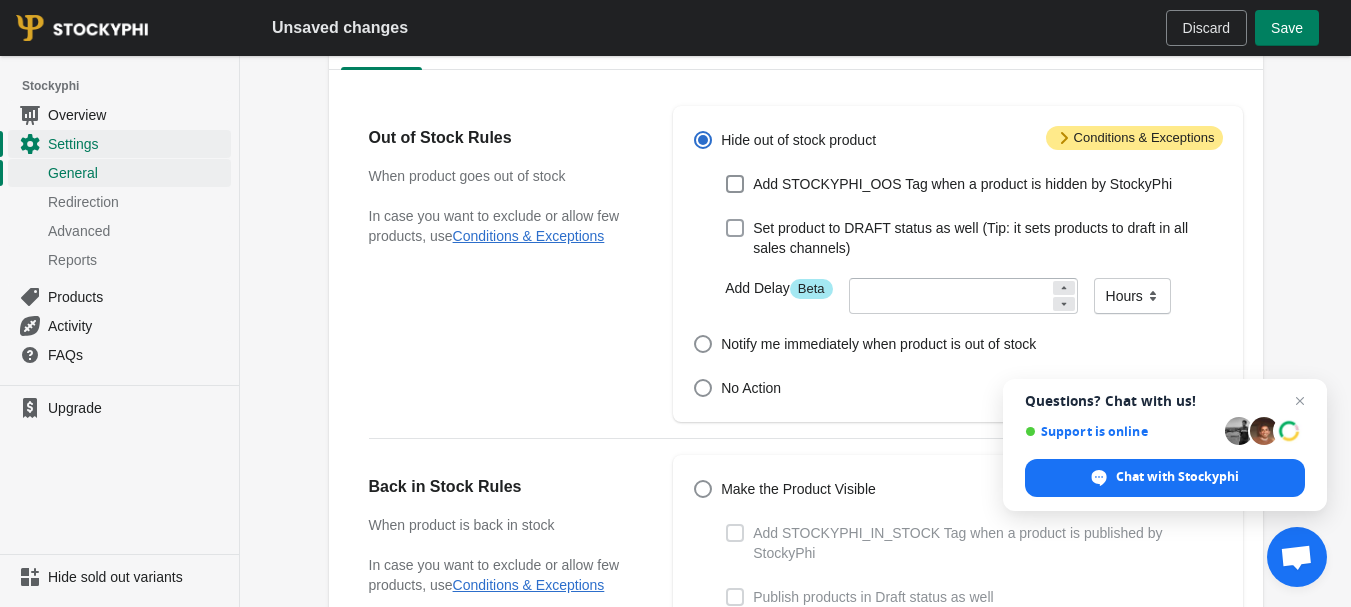 click at bounding box center (735, 228) 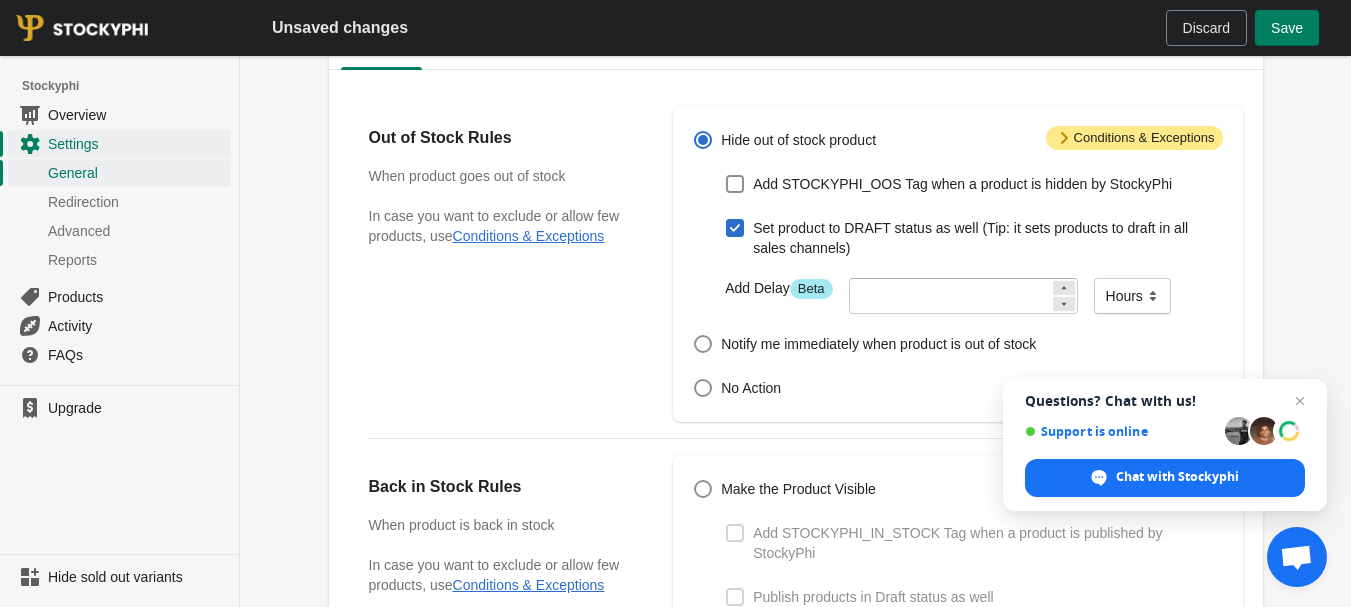 checkbox on "true" 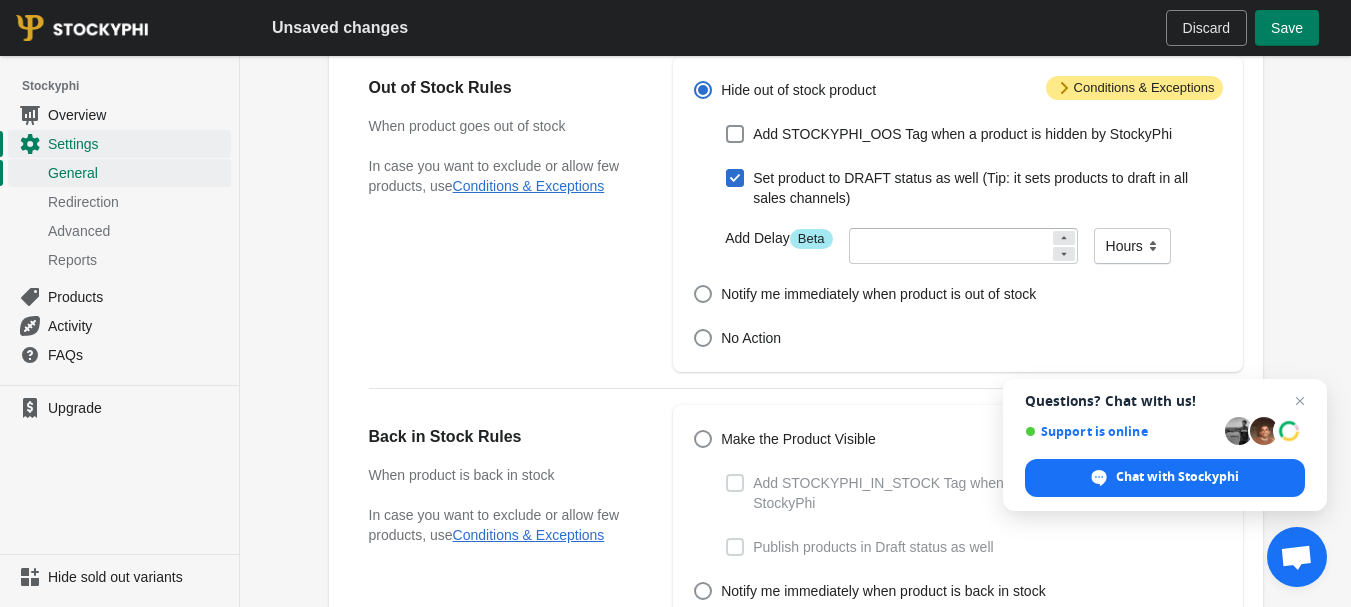 scroll, scrollTop: 164, scrollLeft: 0, axis: vertical 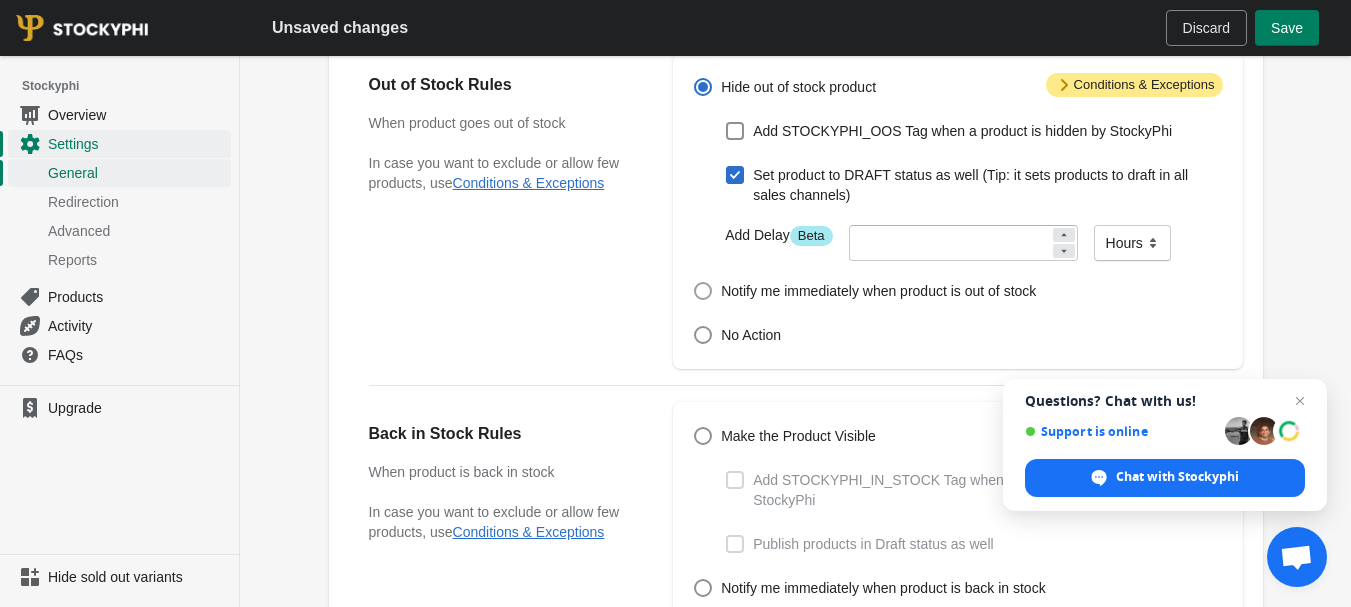 click at bounding box center (703, 291) 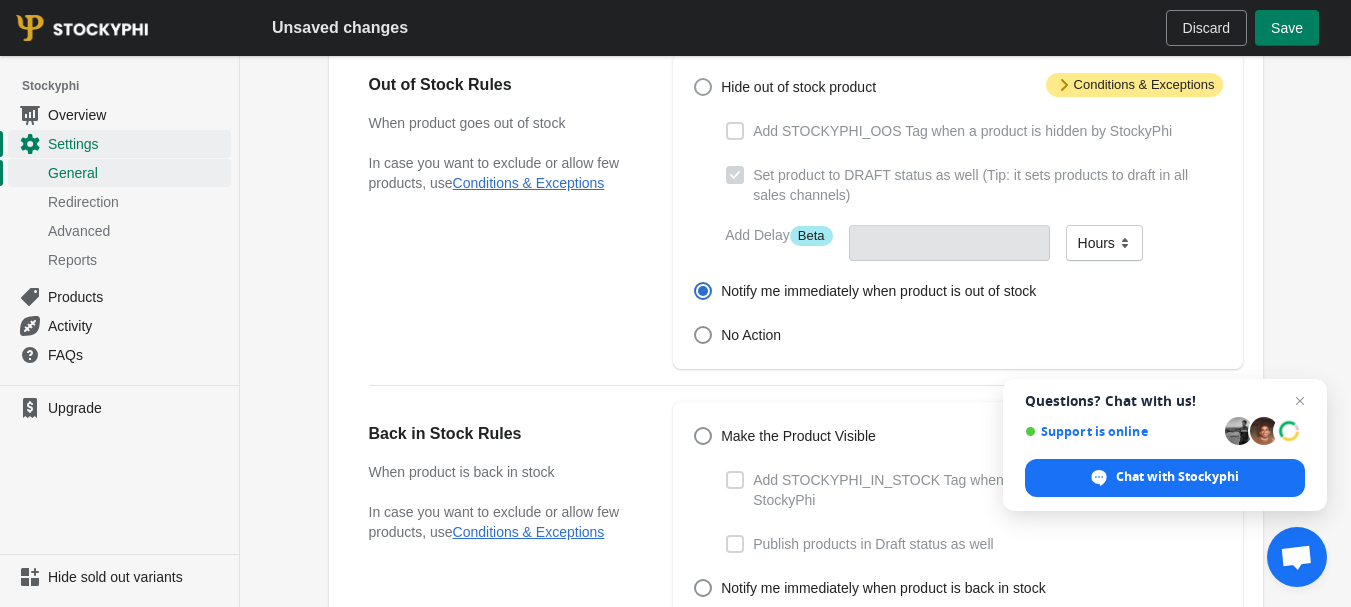 click at bounding box center [703, 87] 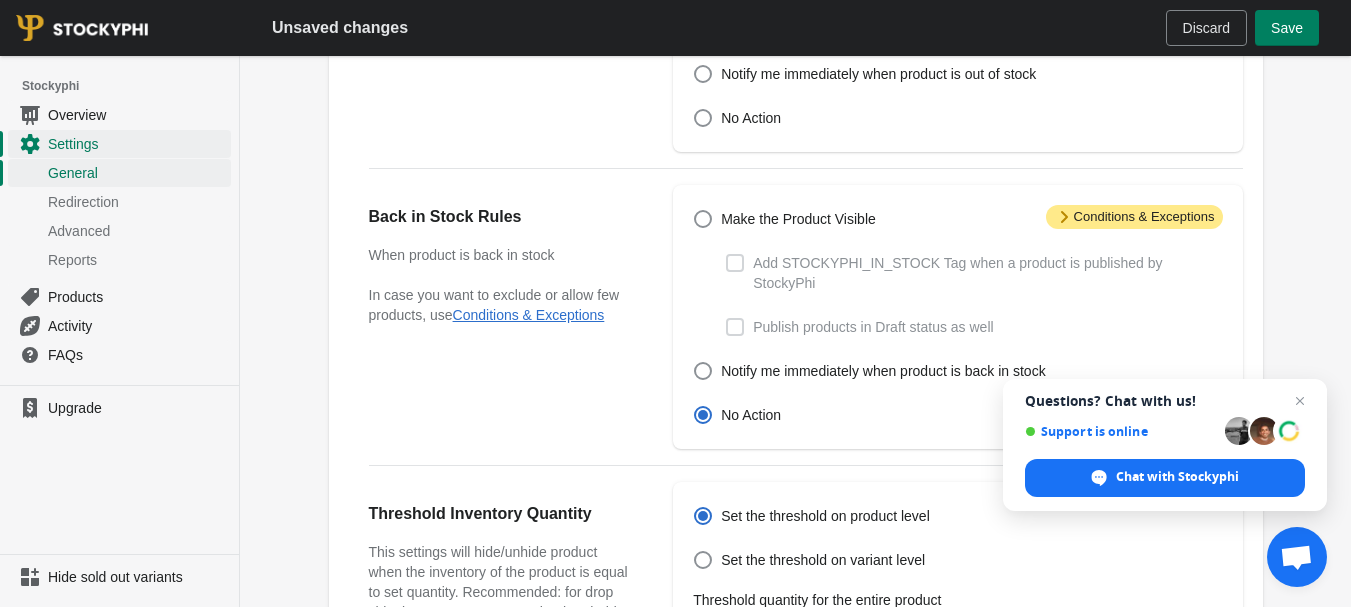 scroll, scrollTop: 373, scrollLeft: 0, axis: vertical 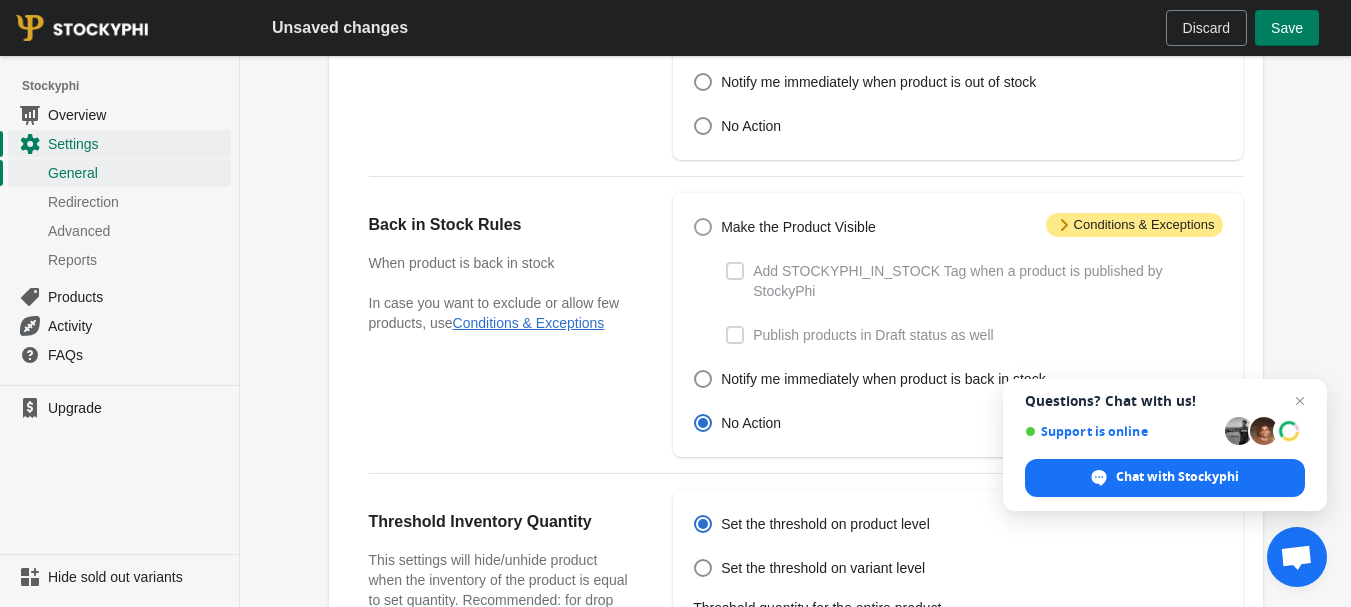 click at bounding box center (703, 227) 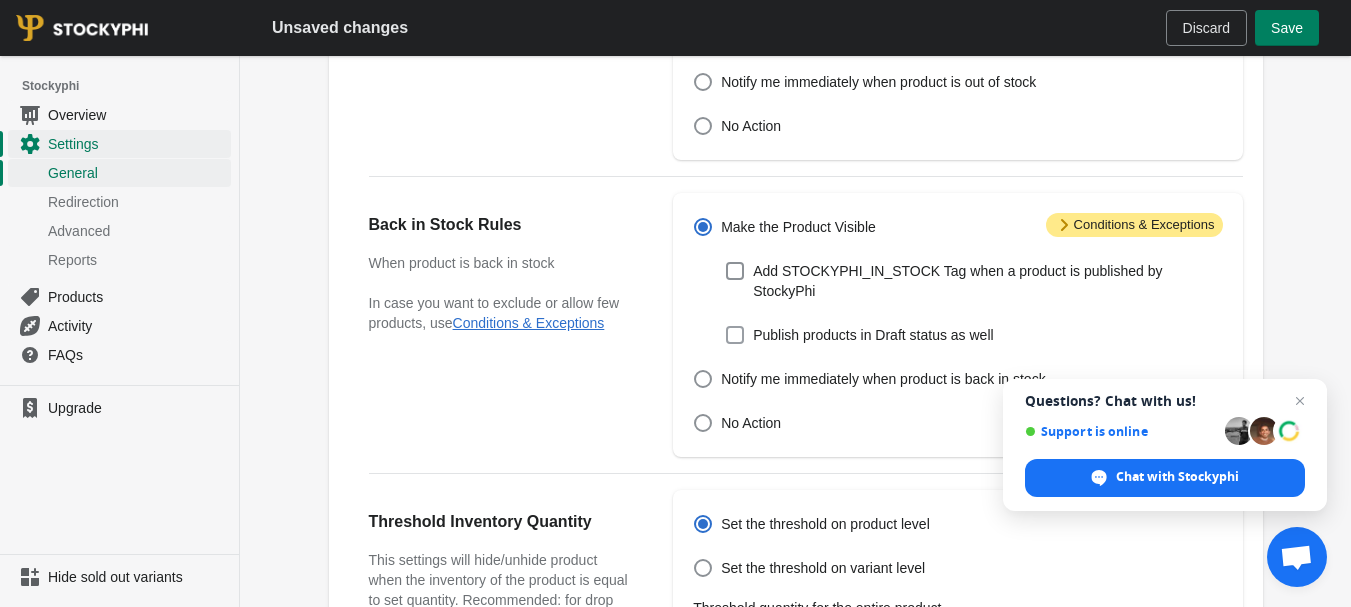 click at bounding box center (735, 335) 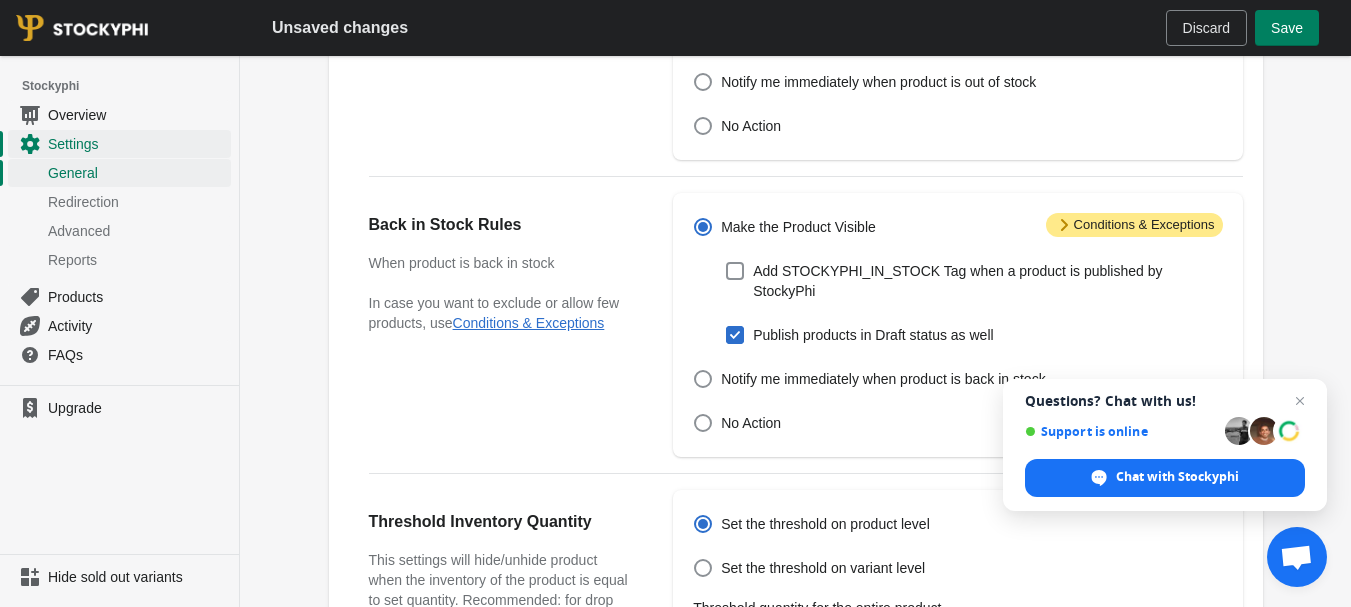 checkbox on "true" 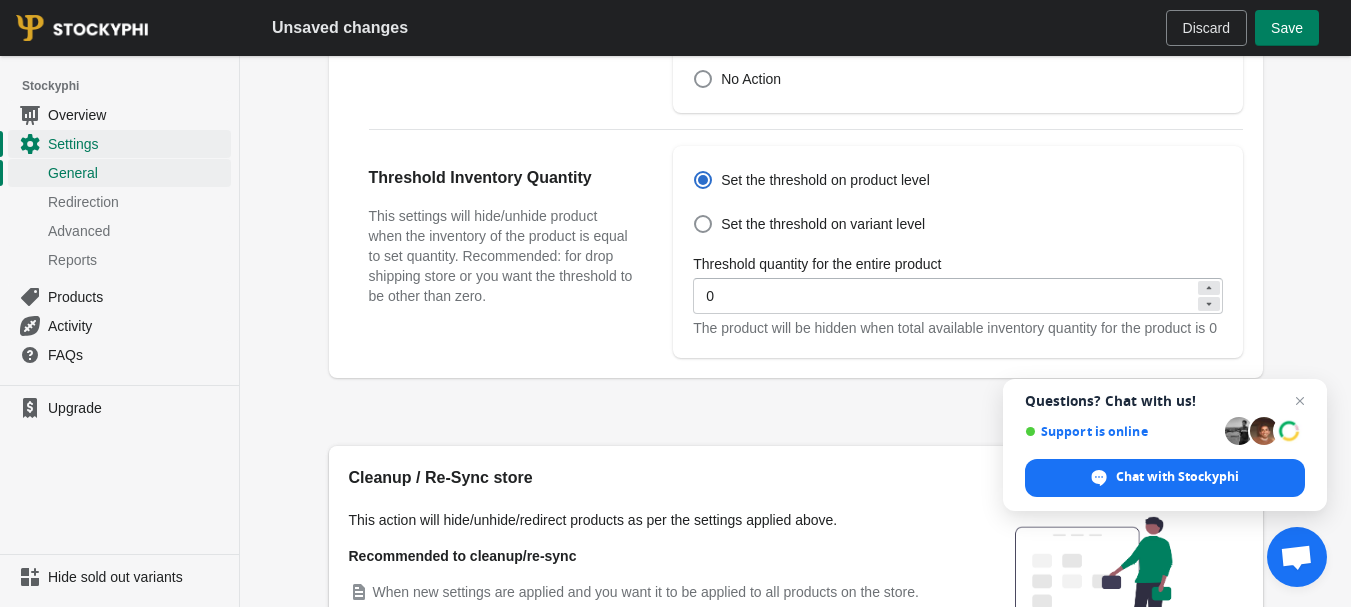 scroll, scrollTop: 730, scrollLeft: 0, axis: vertical 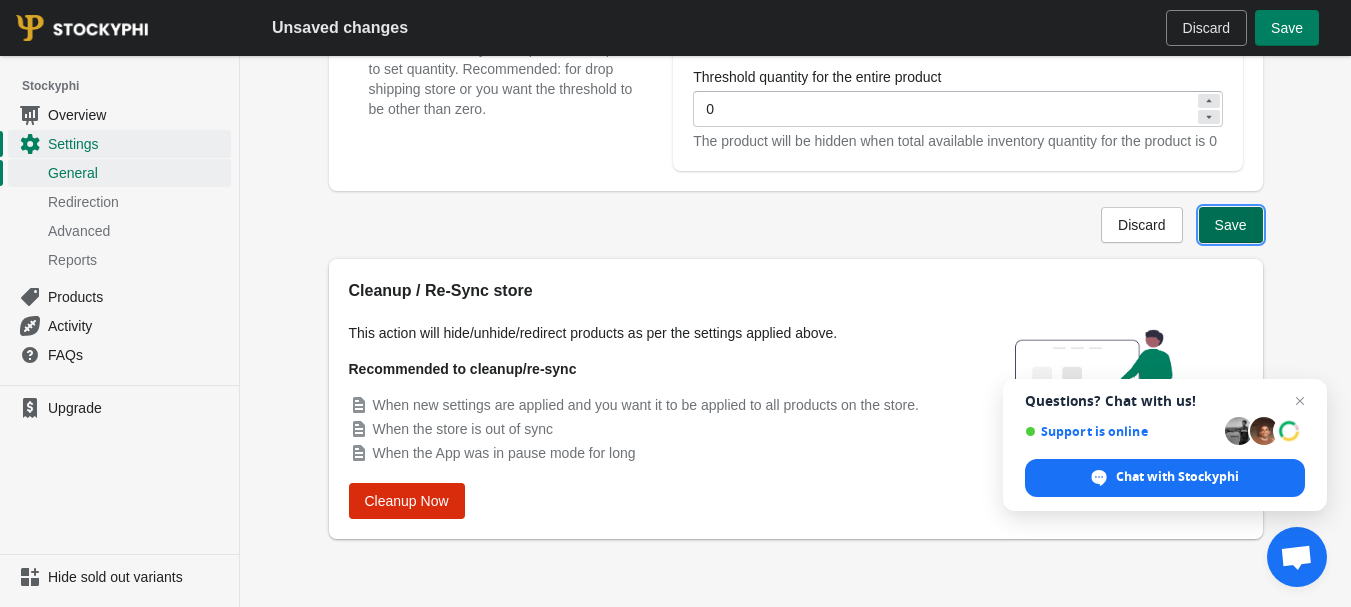 click on "Save" at bounding box center [1231, 225] 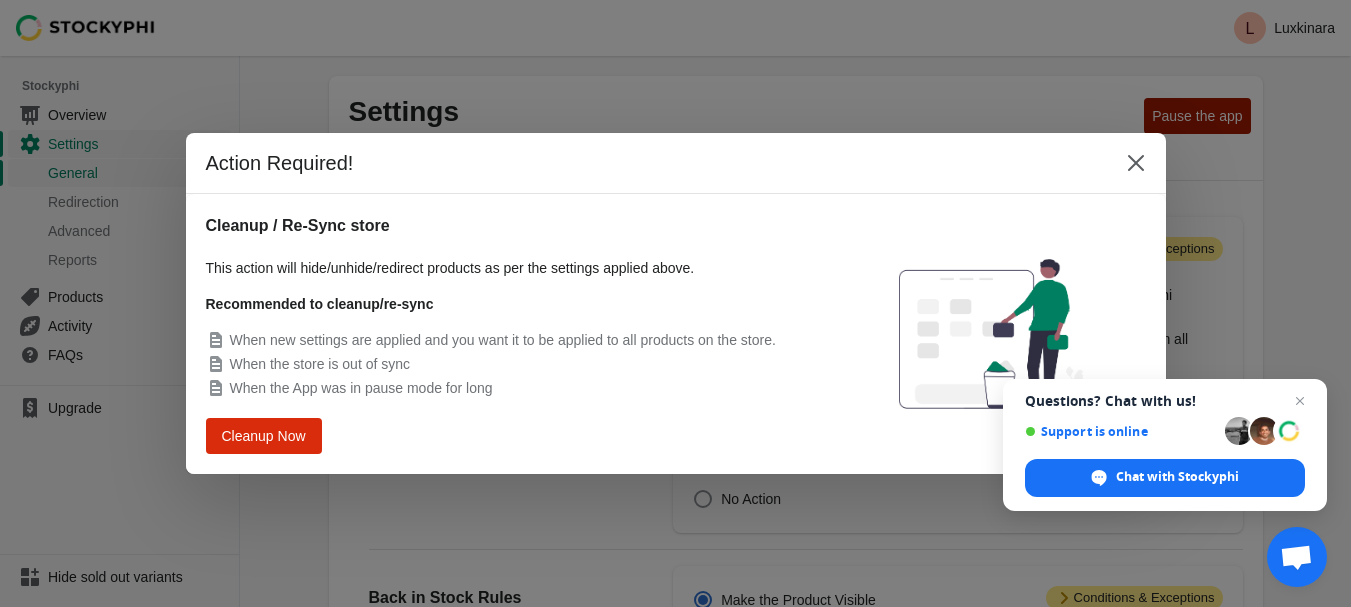 scroll, scrollTop: 0, scrollLeft: 0, axis: both 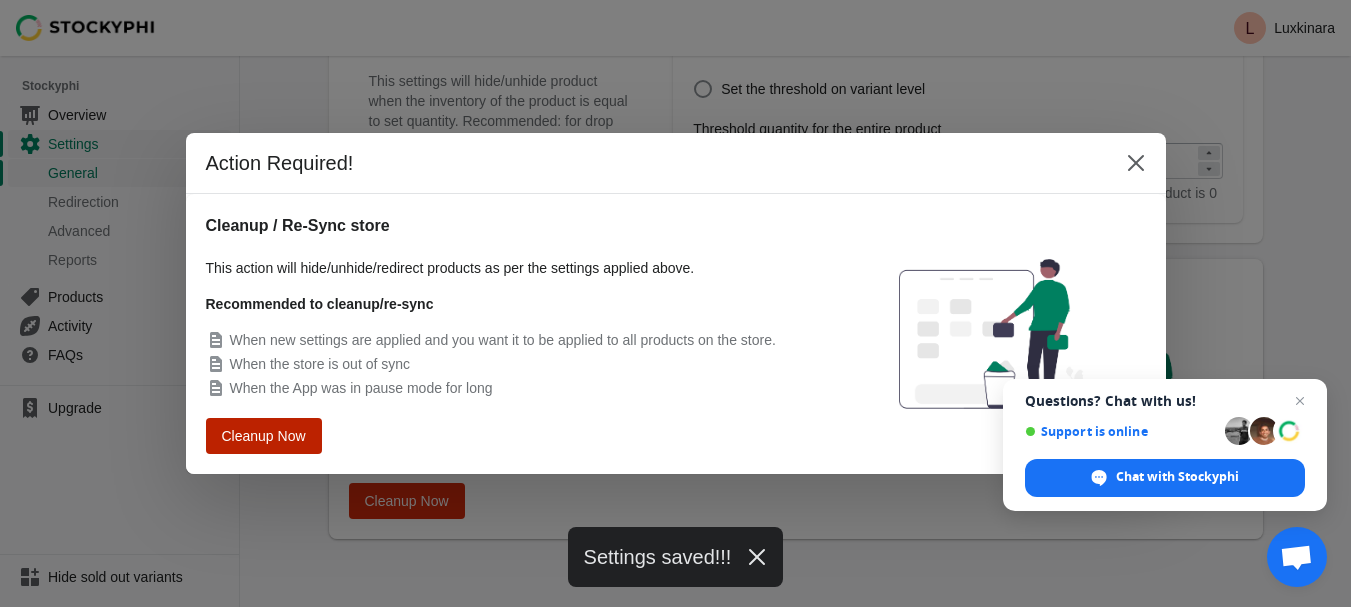click on "Cleanup Now" at bounding box center [263, 436] 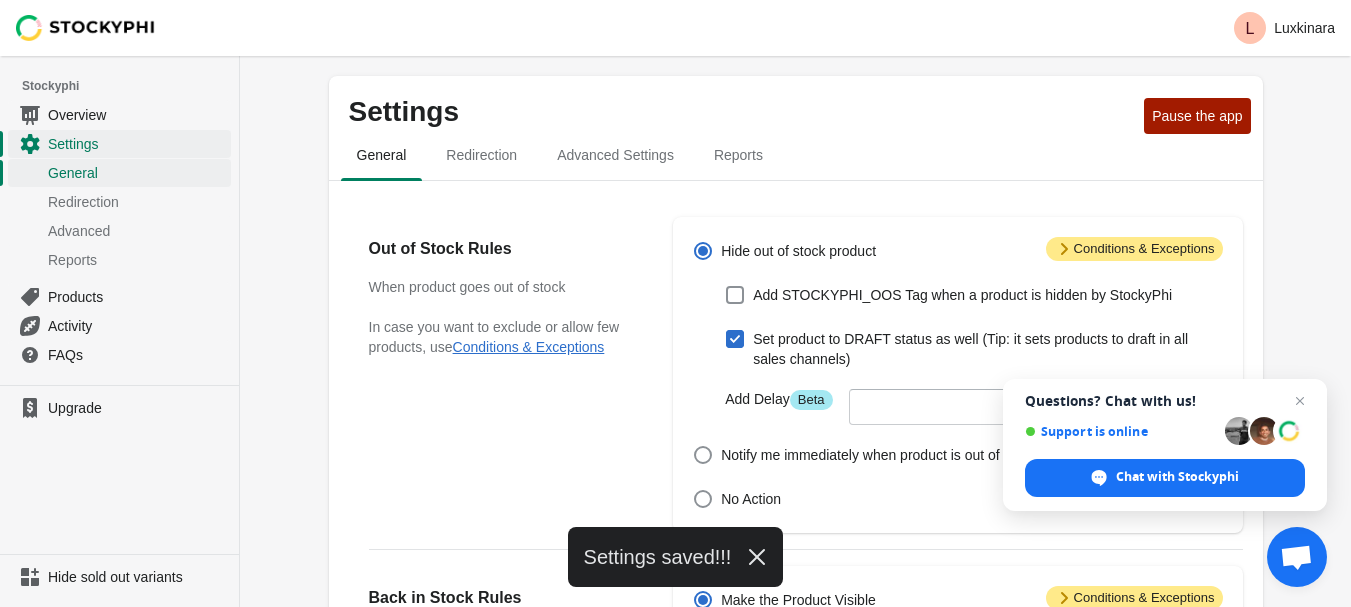 scroll, scrollTop: 853, scrollLeft: 0, axis: vertical 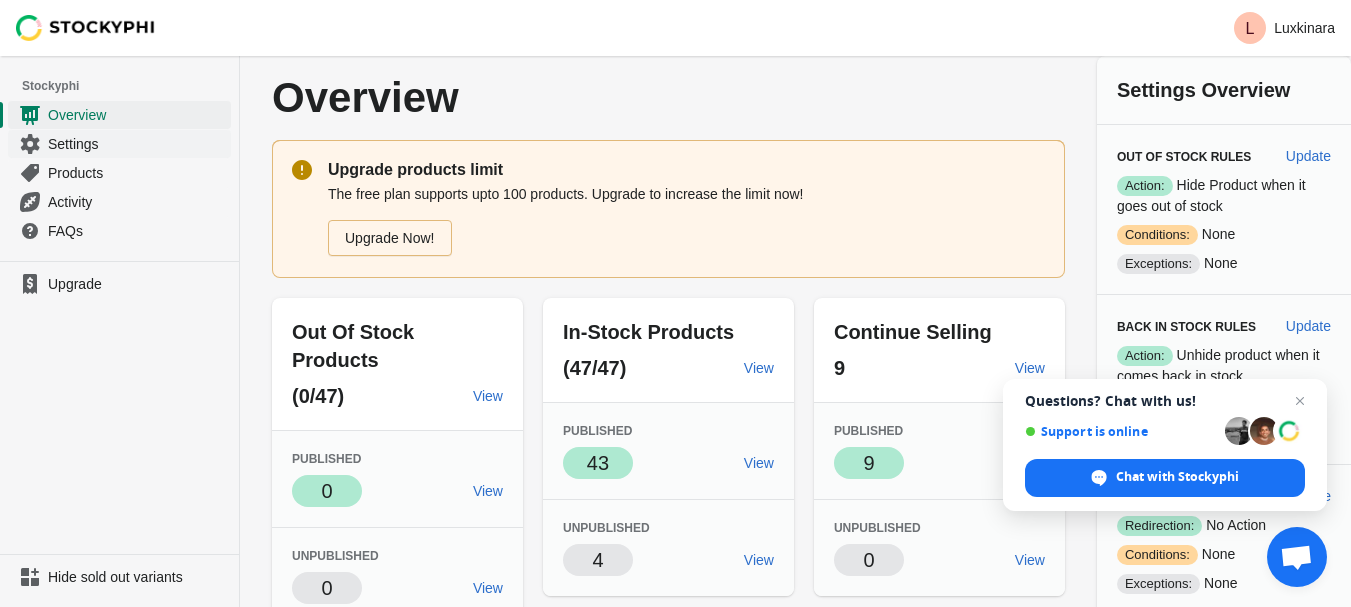 click on "Settings" at bounding box center [137, 144] 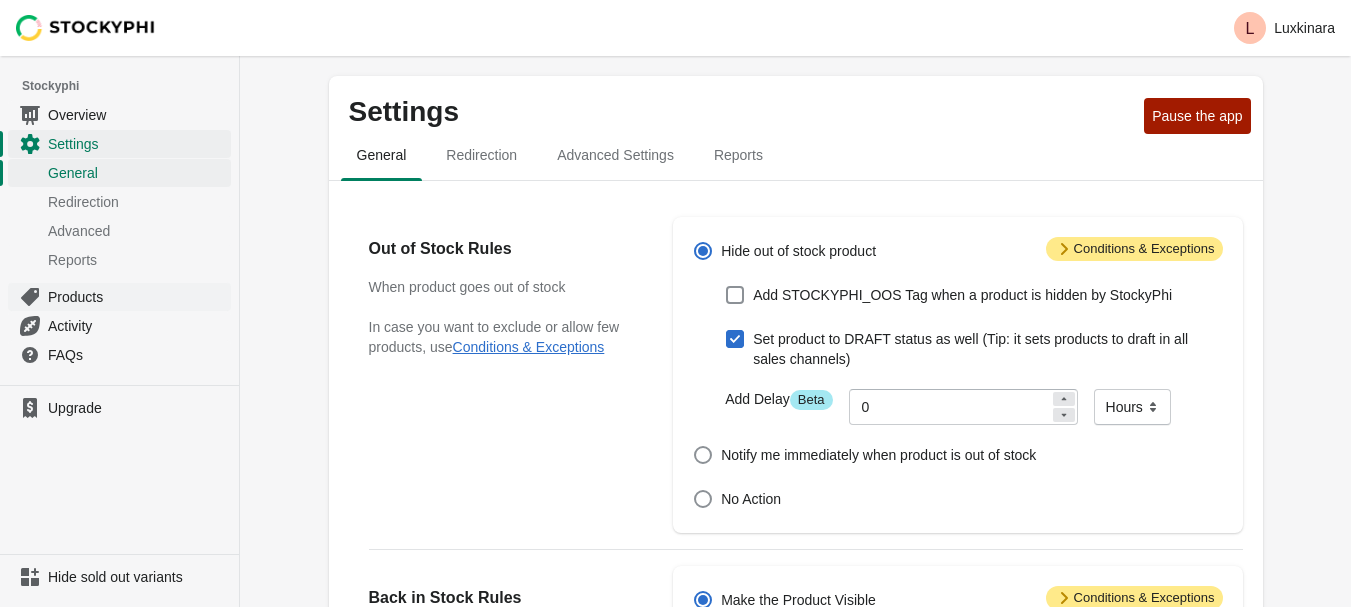 scroll, scrollTop: 0, scrollLeft: 0, axis: both 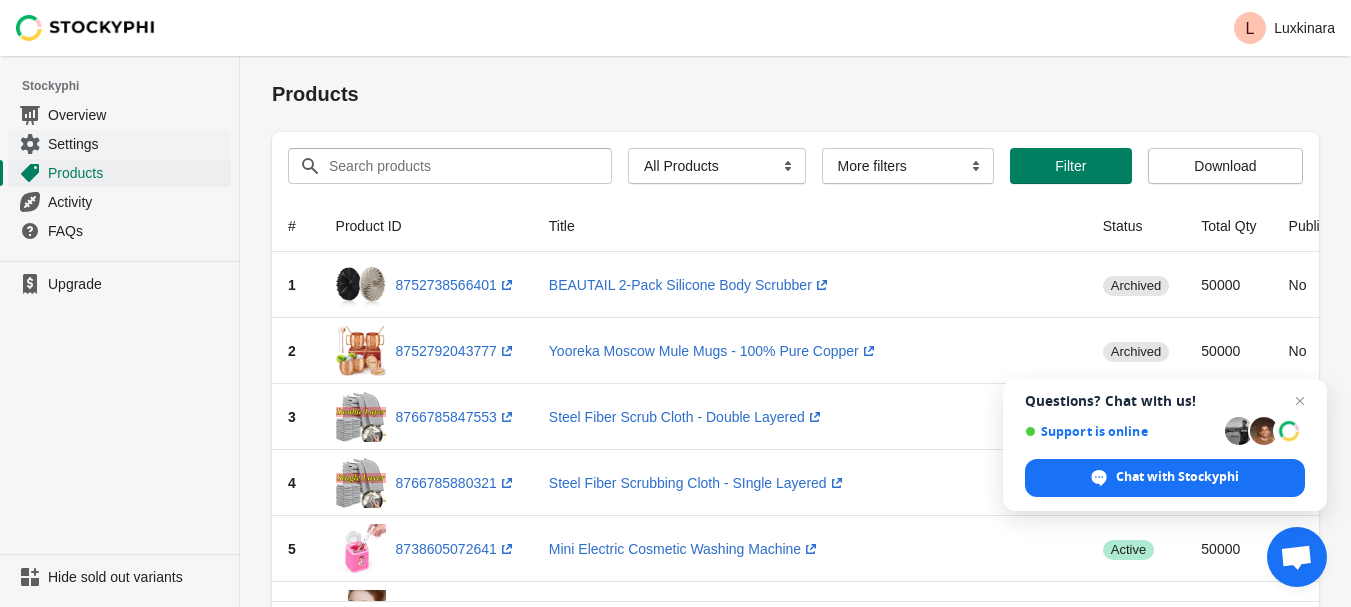 click on "Settings" at bounding box center [137, 144] 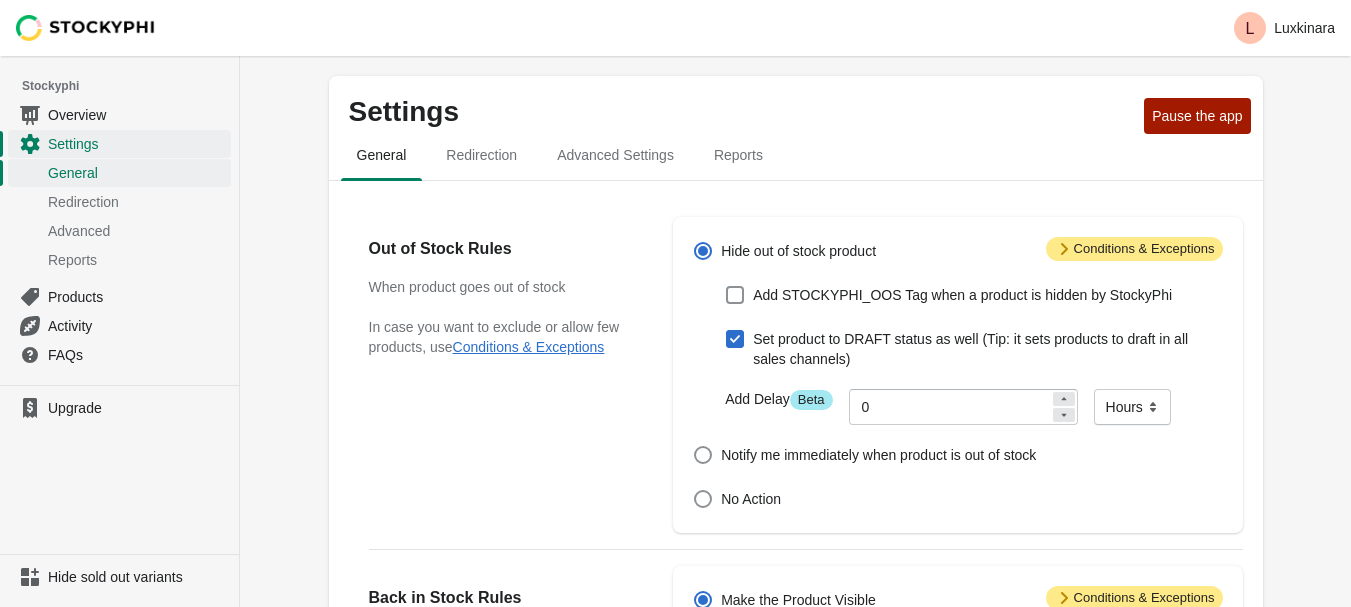 scroll, scrollTop: 0, scrollLeft: 0, axis: both 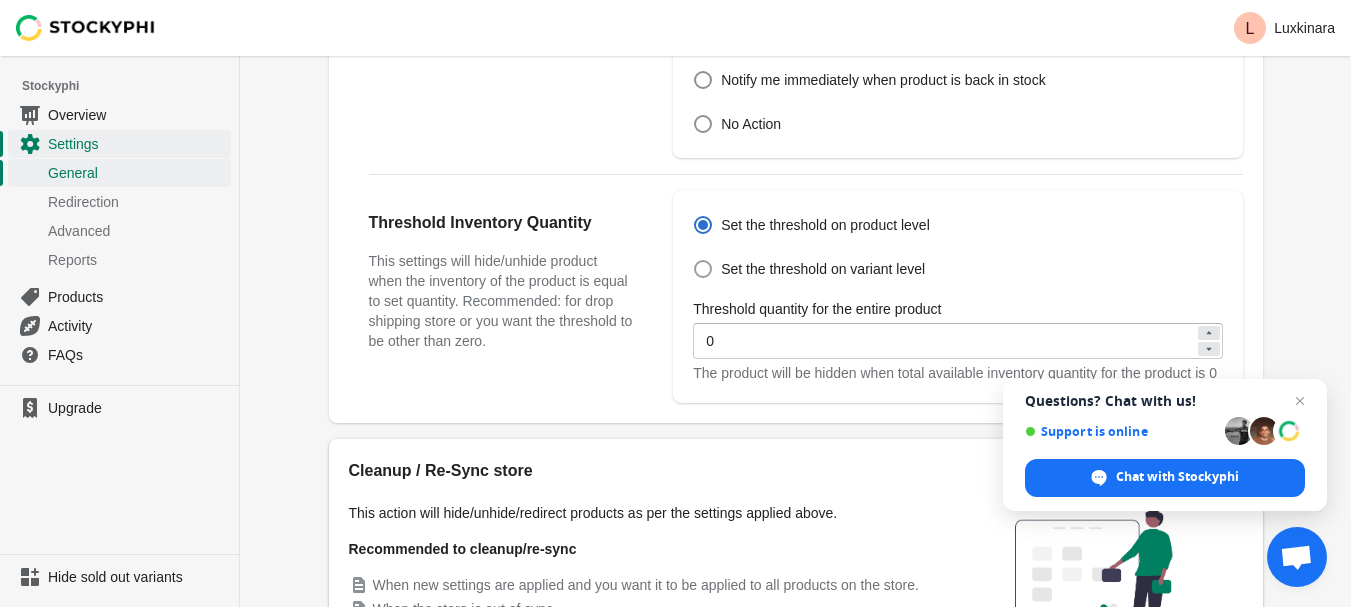 click at bounding box center [703, 269] 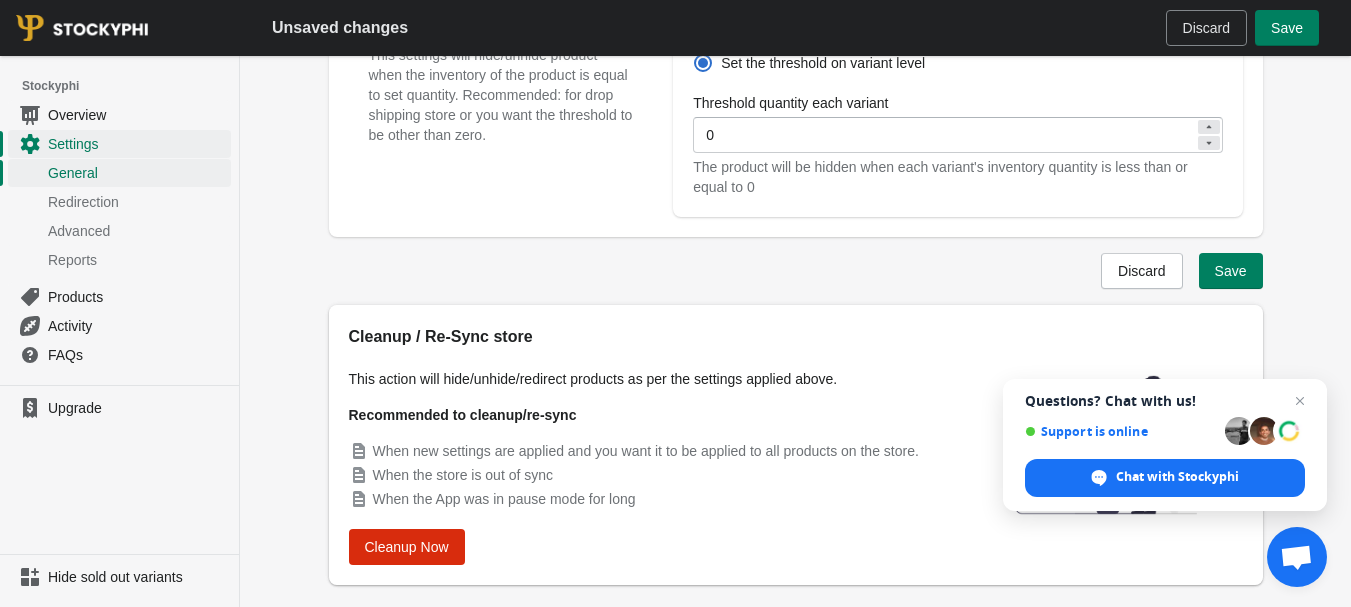 scroll, scrollTop: 905, scrollLeft: 0, axis: vertical 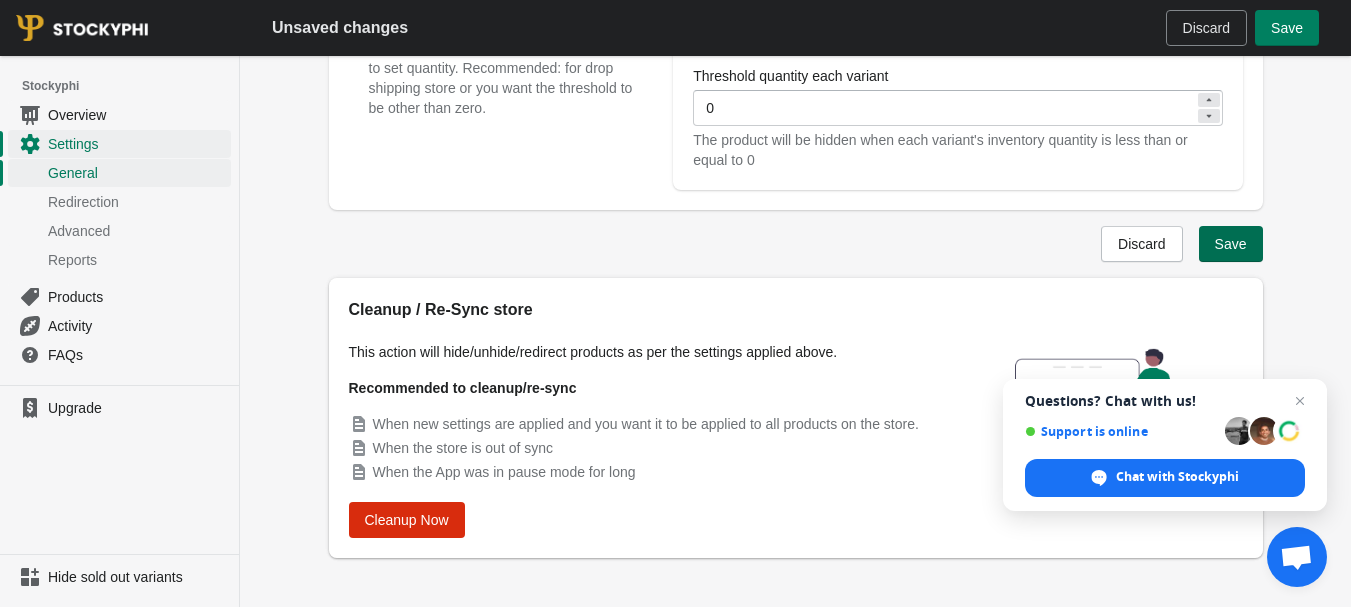 click on "Save" at bounding box center (1231, 244) 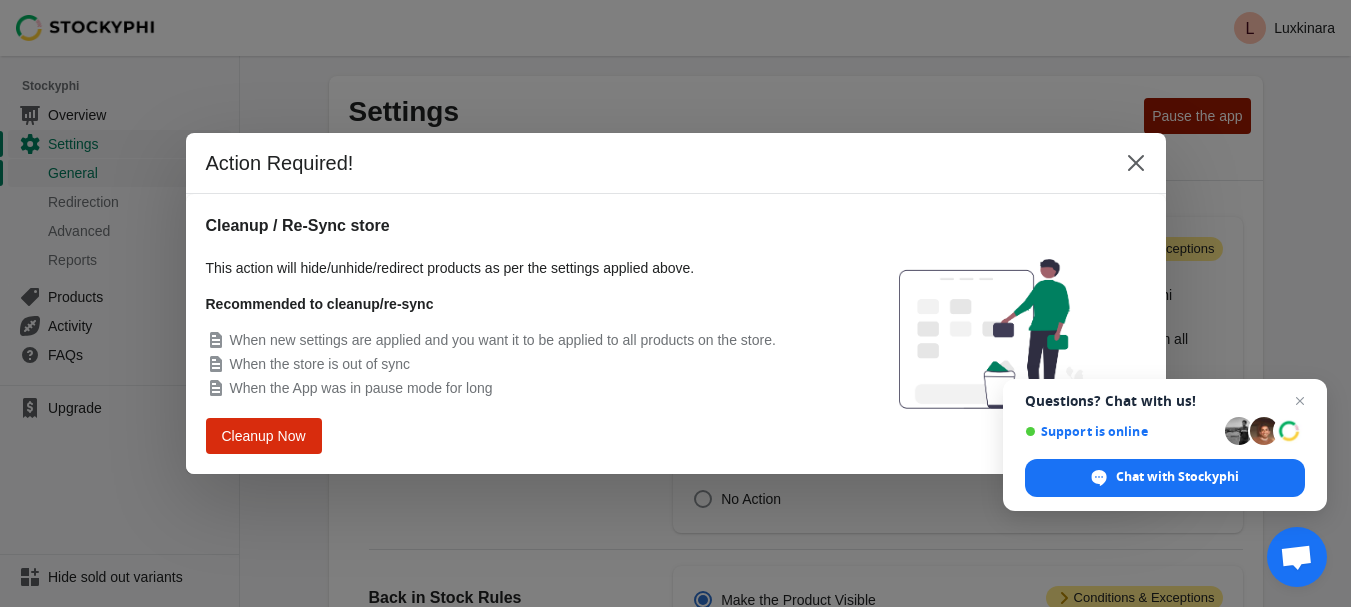 scroll, scrollTop: 0, scrollLeft: 0, axis: both 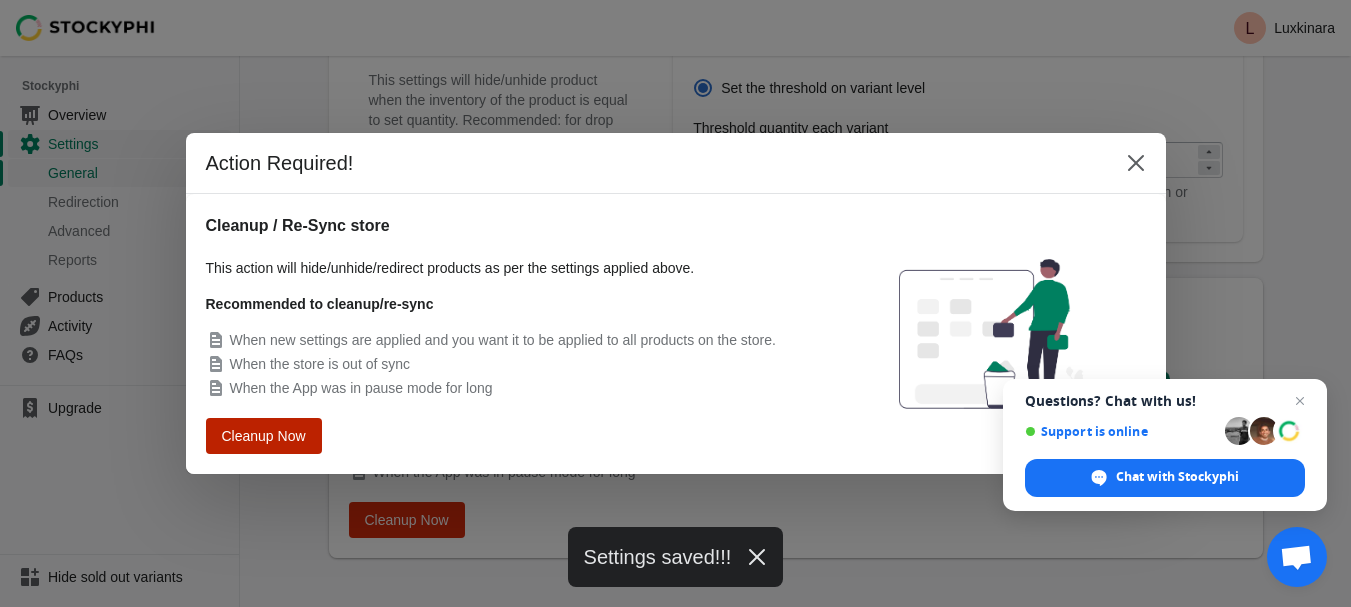 click on "Cleanup Now" at bounding box center [264, 436] 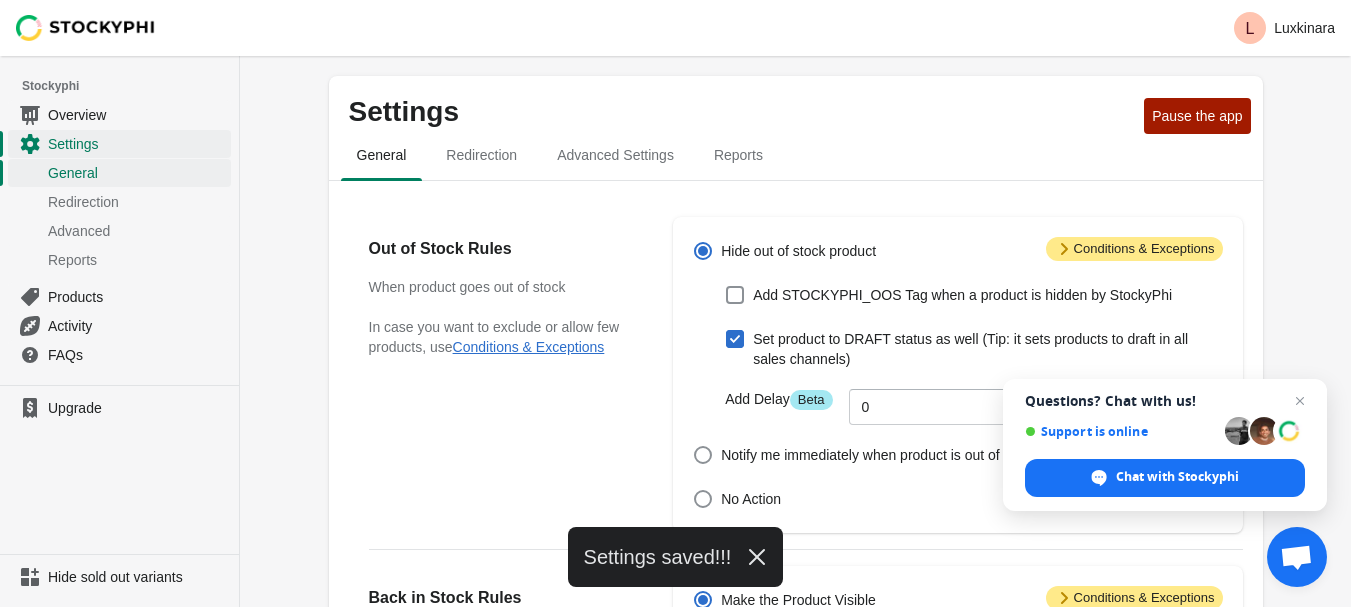 scroll, scrollTop: 853, scrollLeft: 0, axis: vertical 